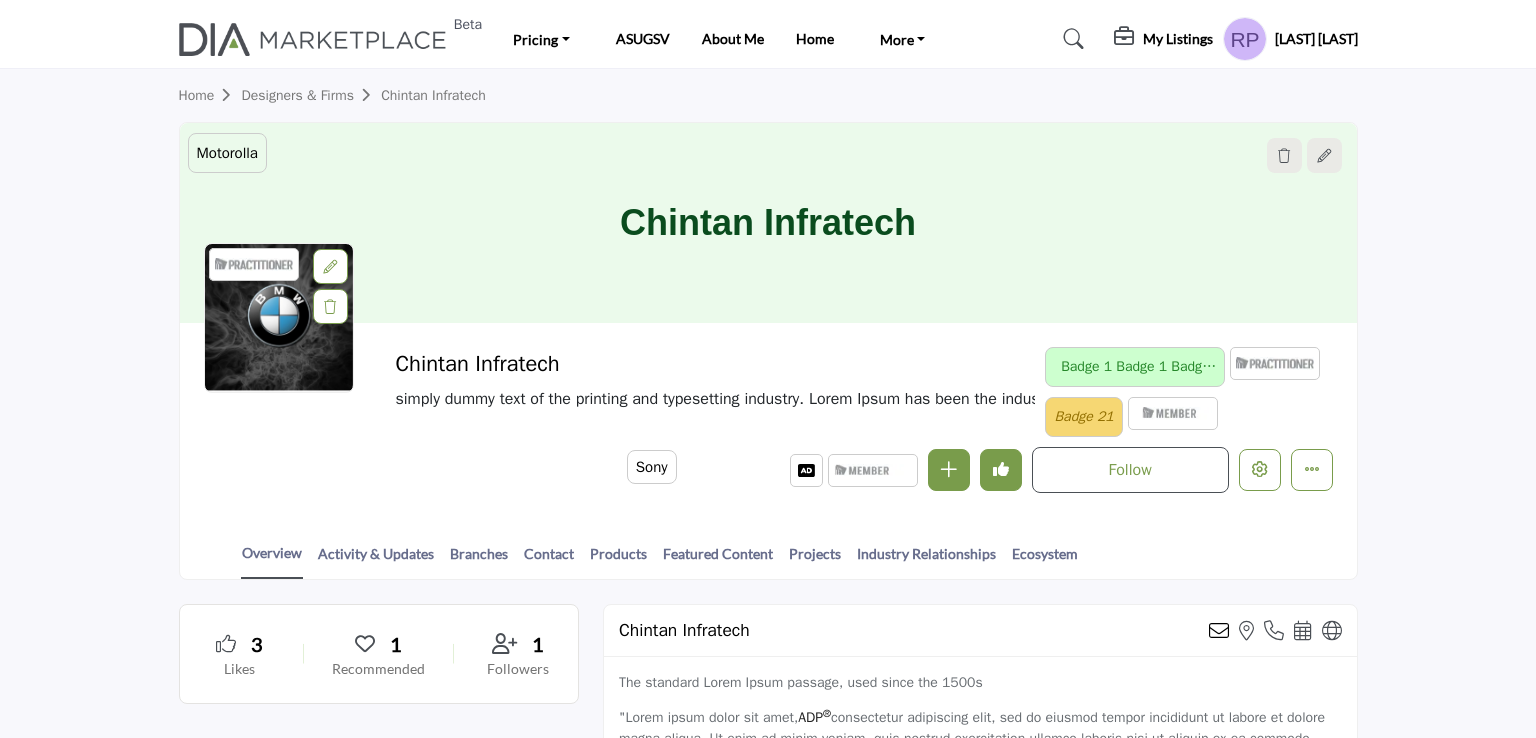 scroll, scrollTop: 0, scrollLeft: 0, axis: both 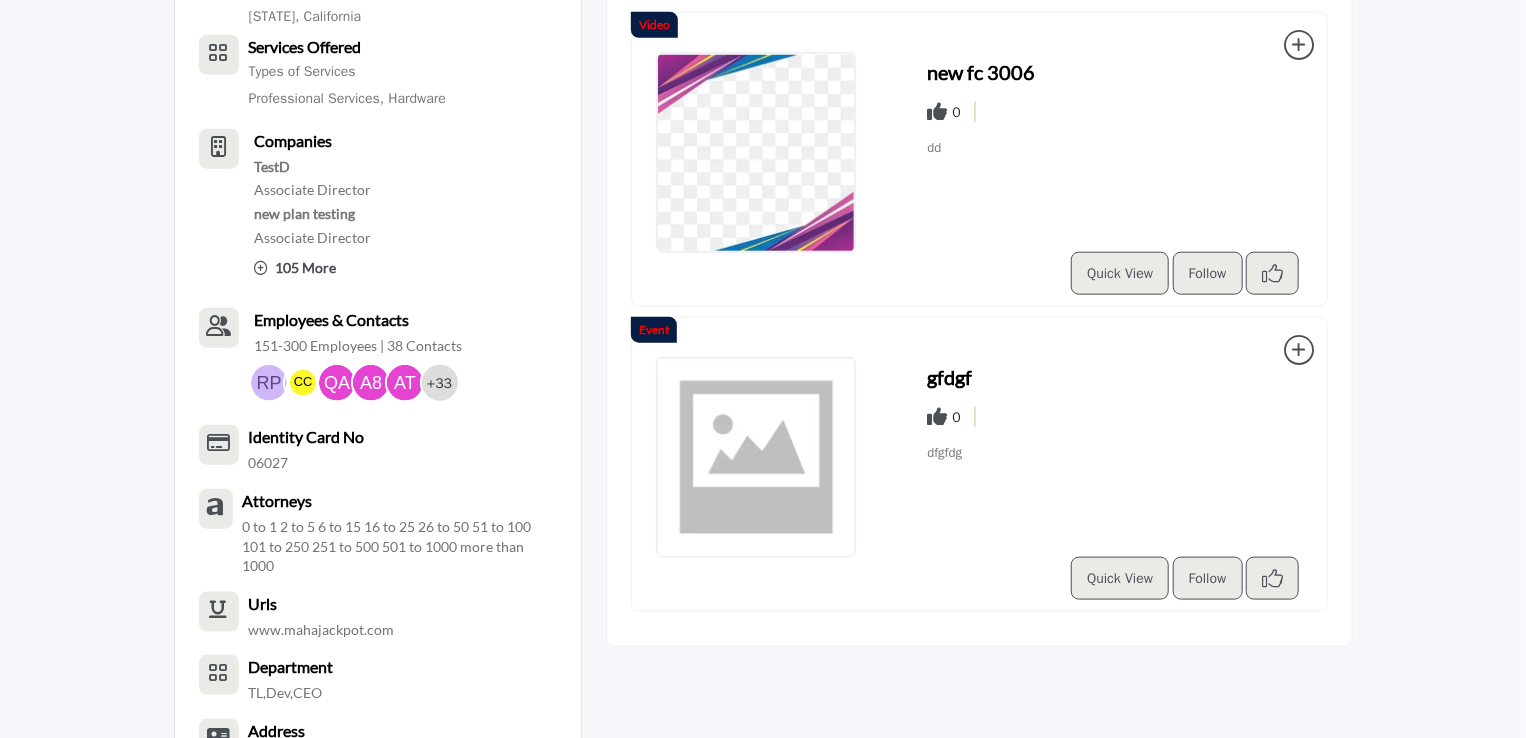 click at bounding box center [756, 153] 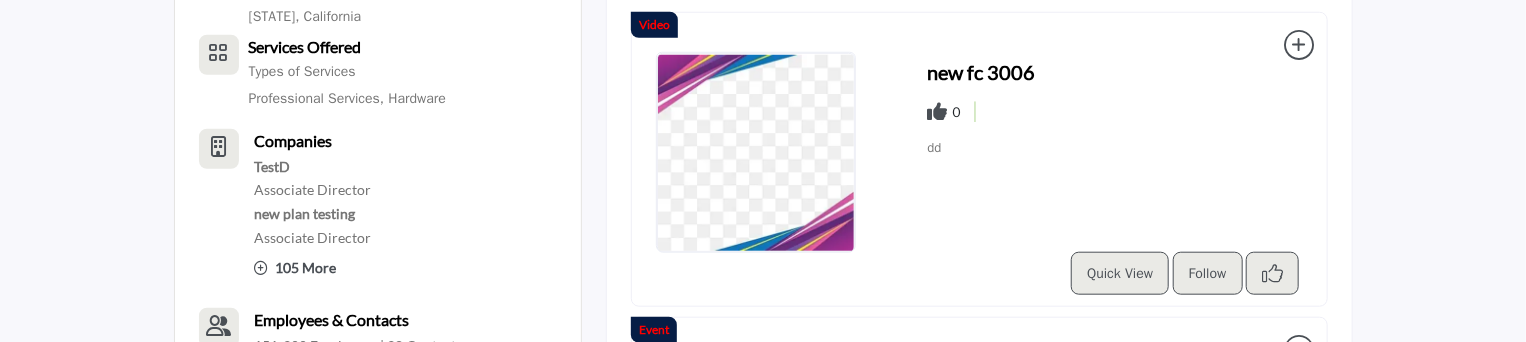 click at bounding box center (756, 153) 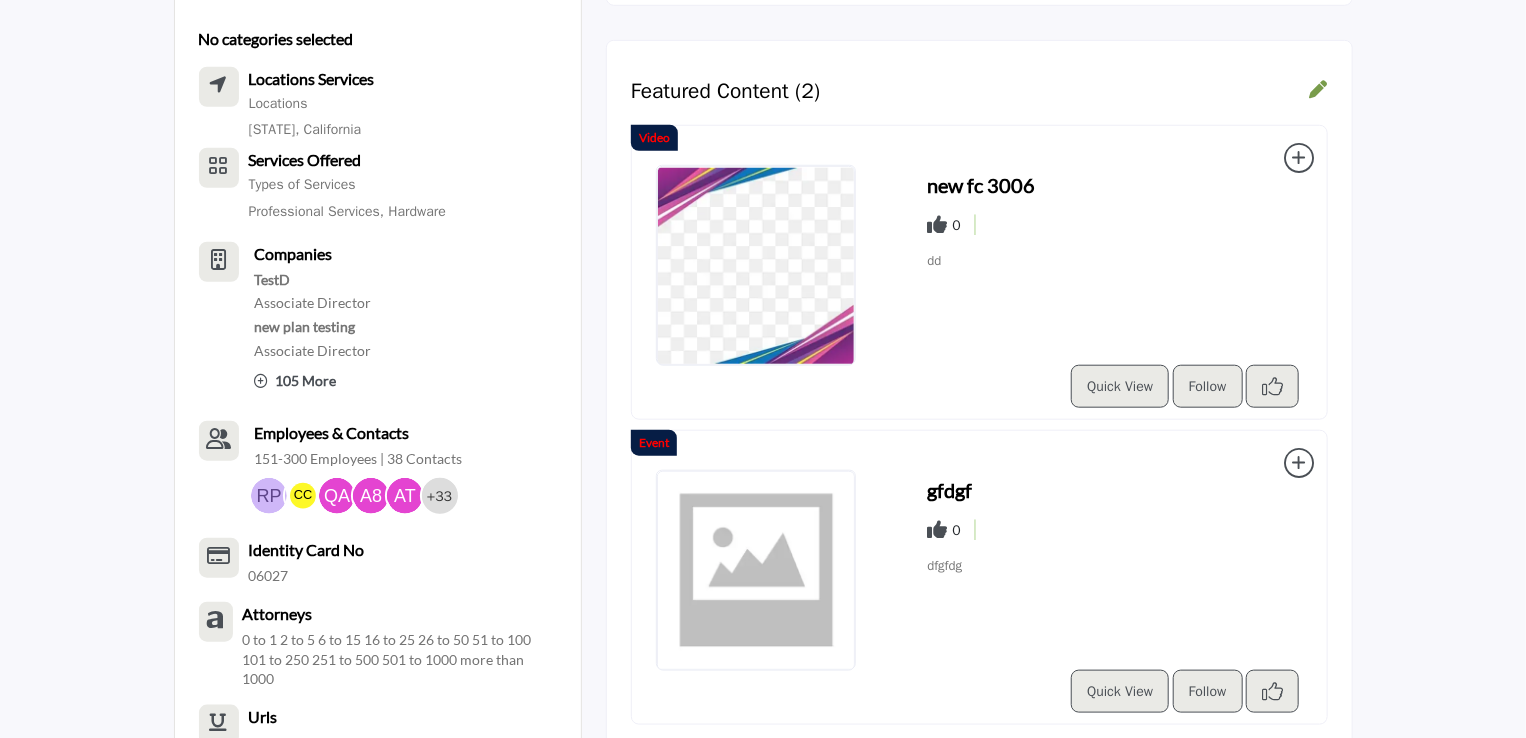 scroll, scrollTop: 800, scrollLeft: 0, axis: vertical 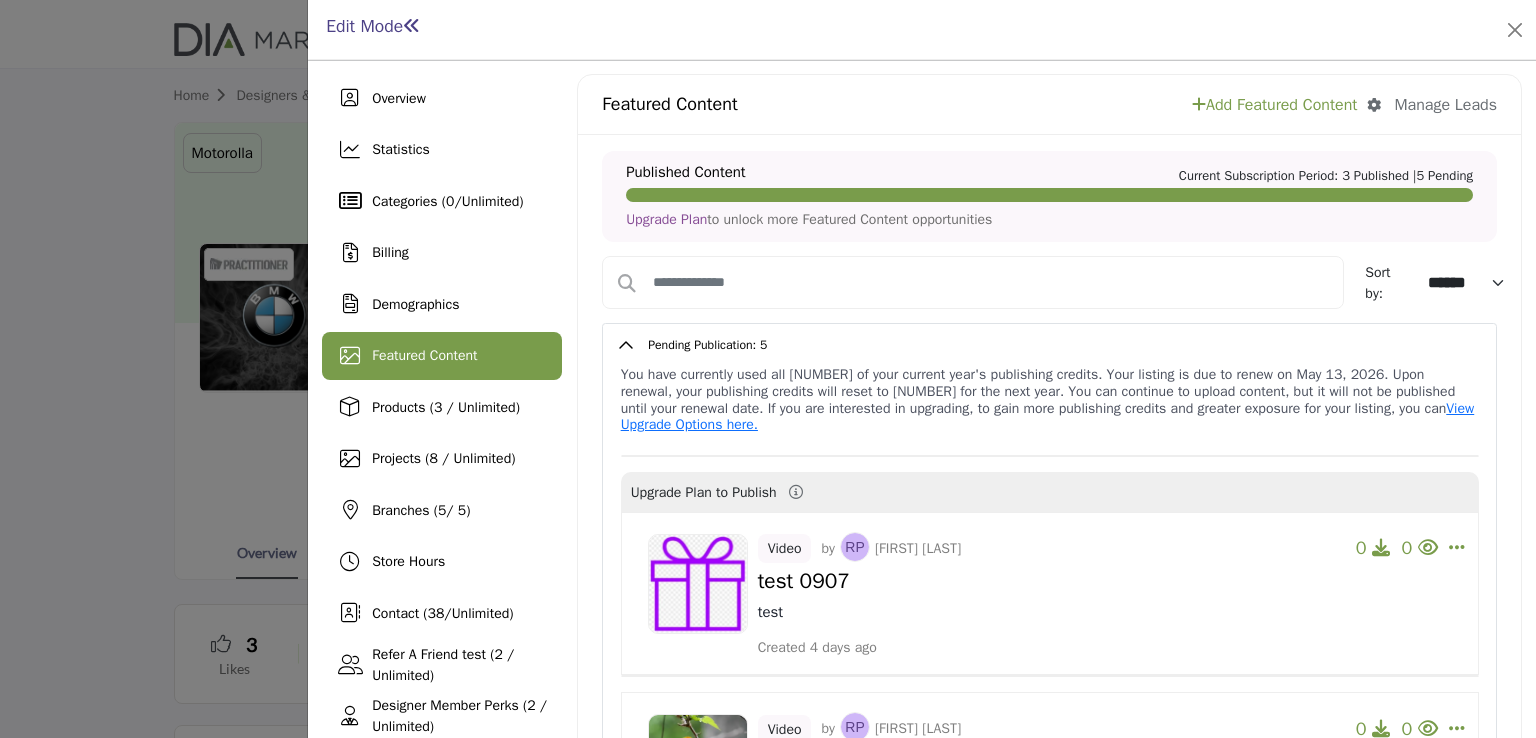 click on "Featured Content" at bounding box center (442, 356) 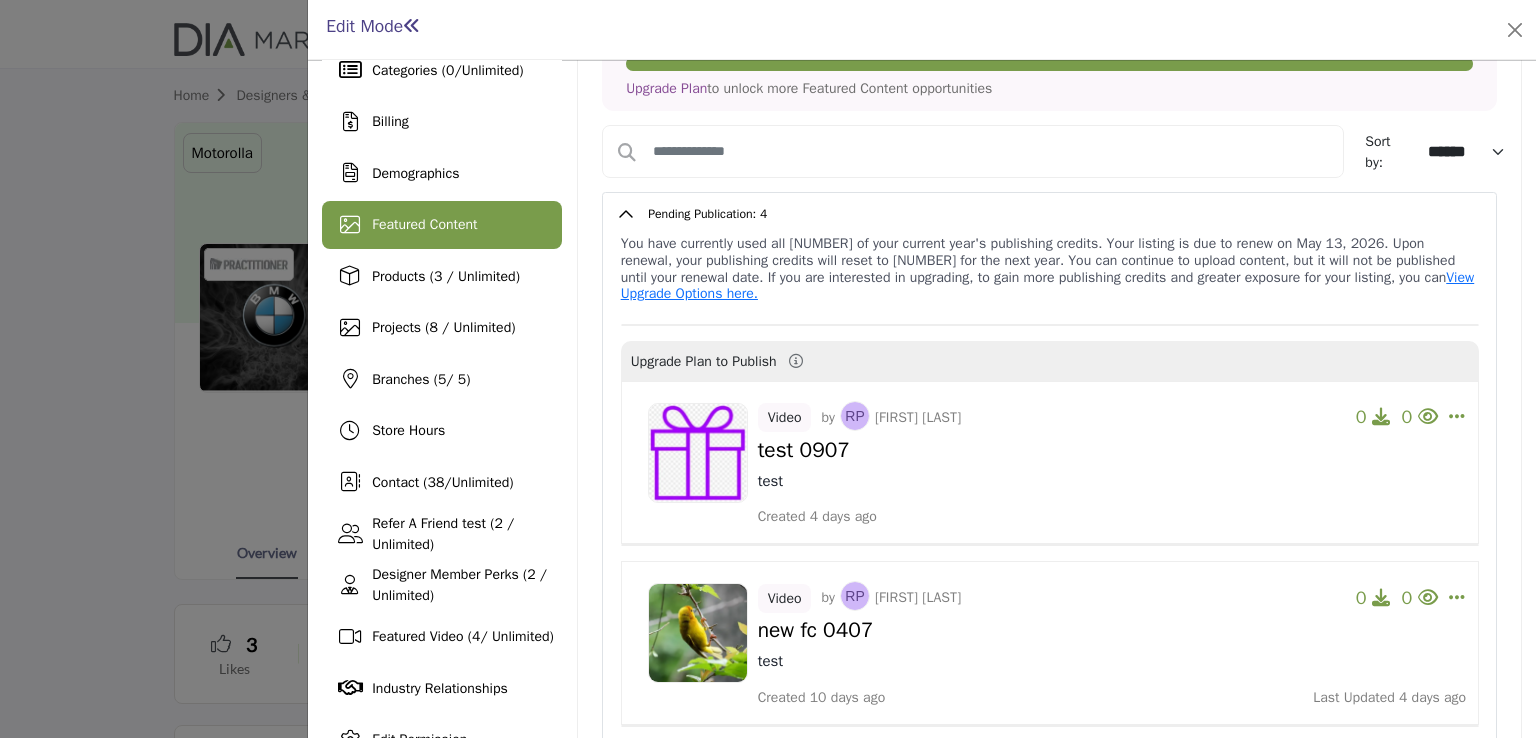 scroll, scrollTop: 400, scrollLeft: 0, axis: vertical 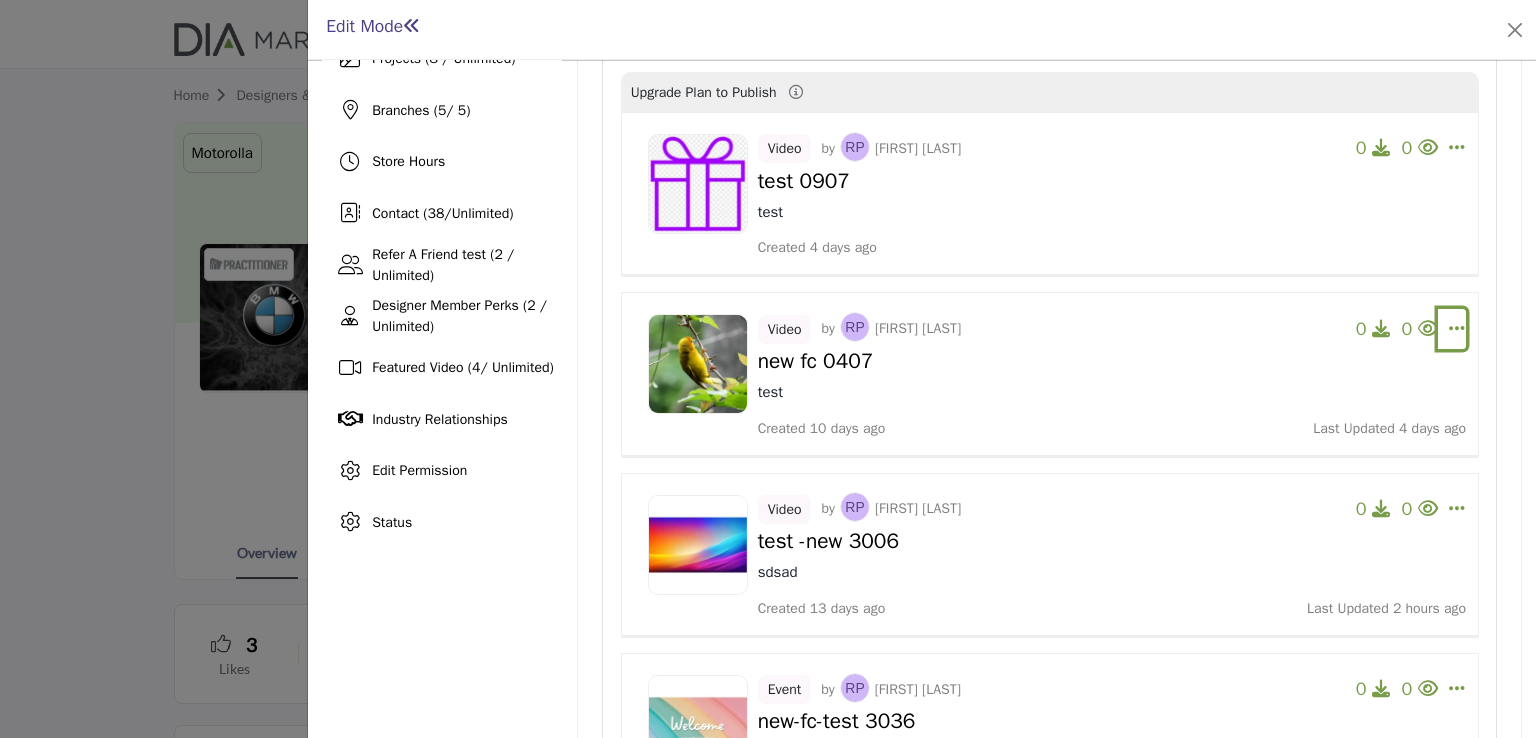 click at bounding box center [1457, 328] 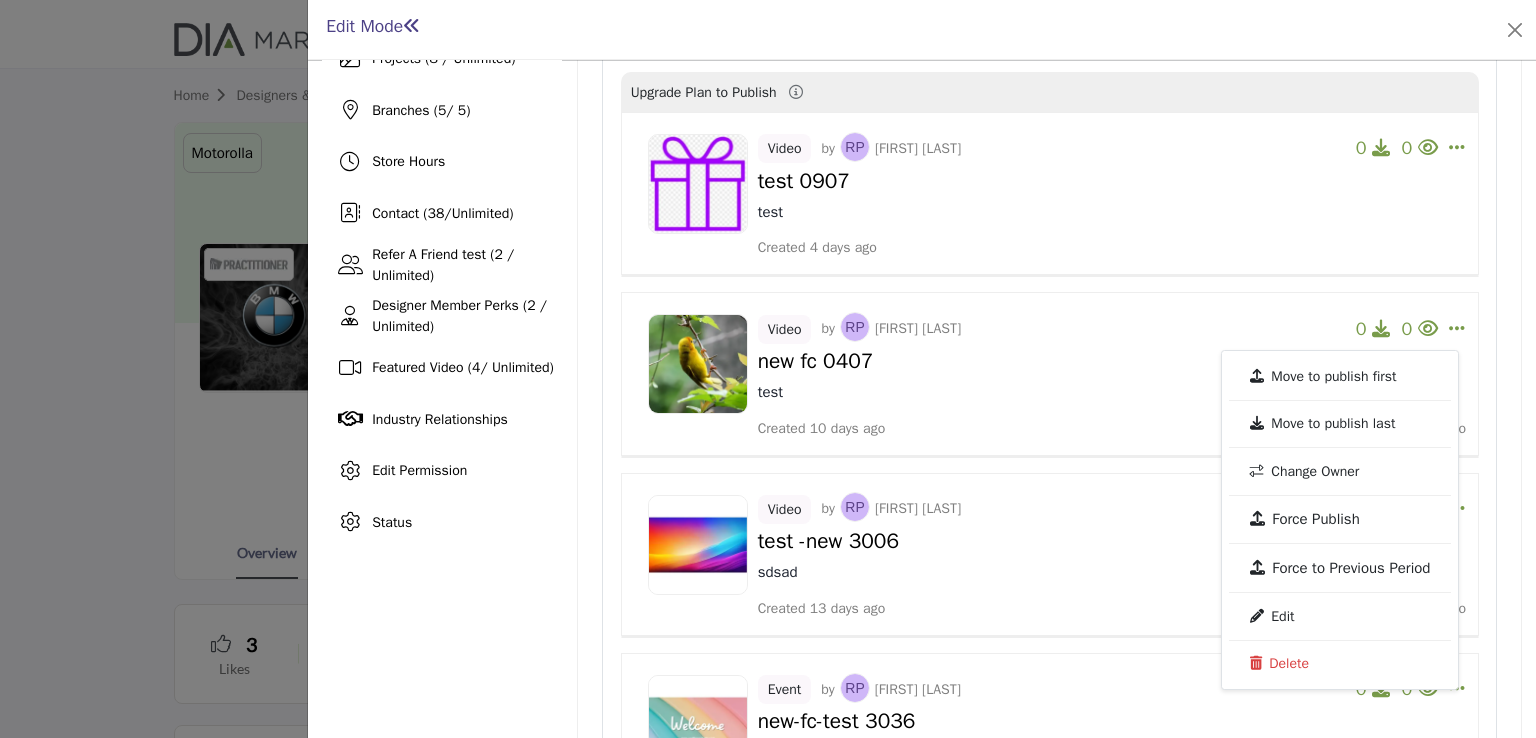 click on "Created 10 days ago
Last Updated 4 days ago" at bounding box center [1112, 428] 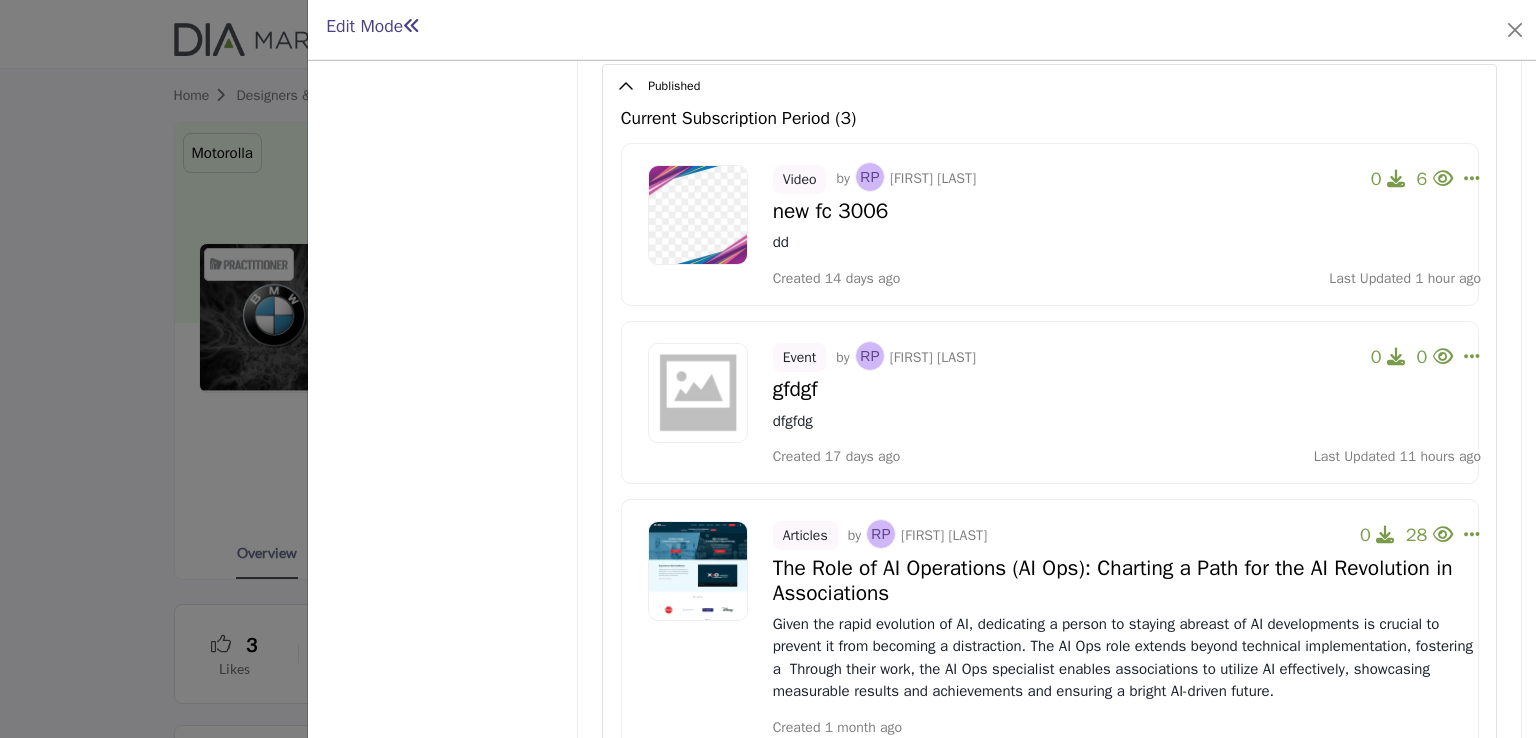 scroll, scrollTop: 1264, scrollLeft: 0, axis: vertical 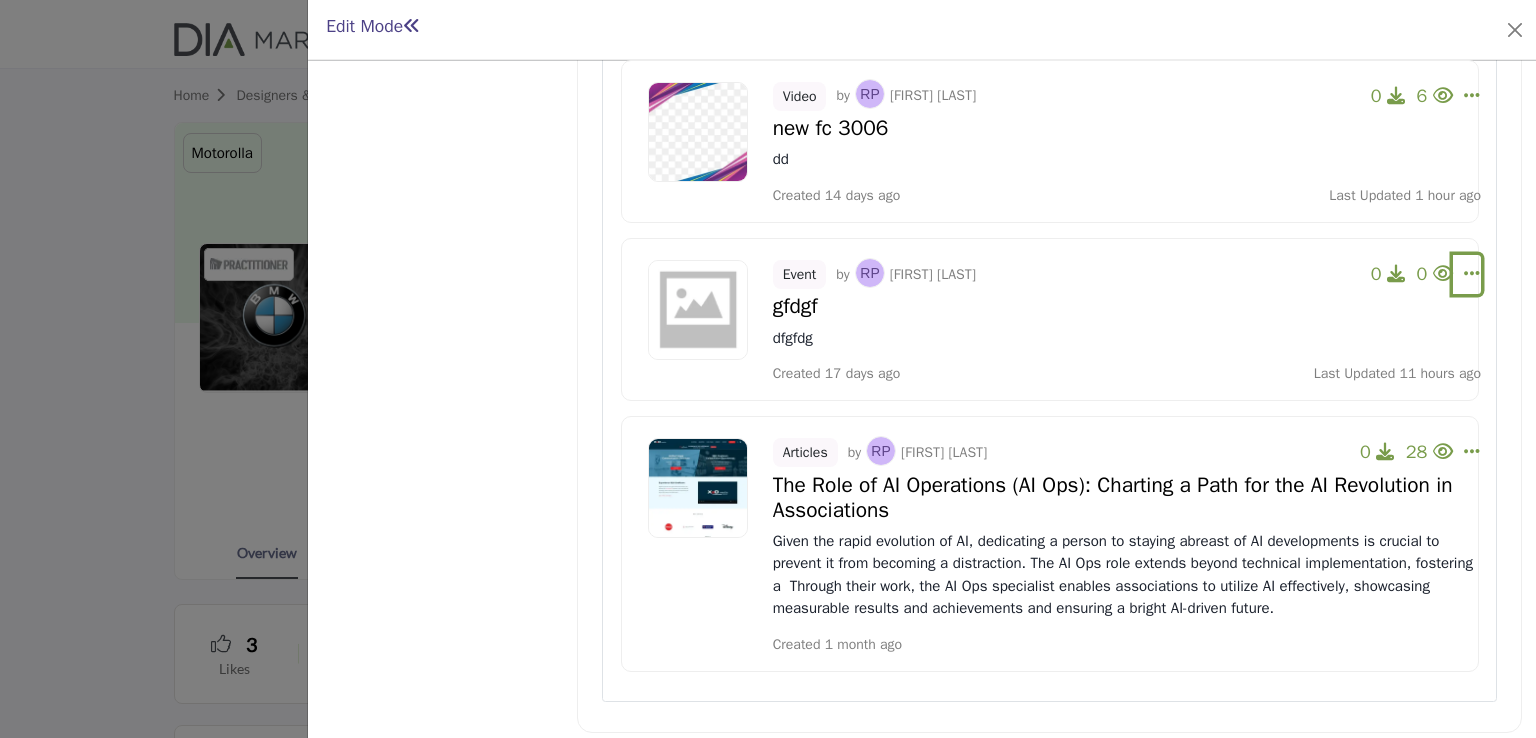 click at bounding box center (1472, 95) 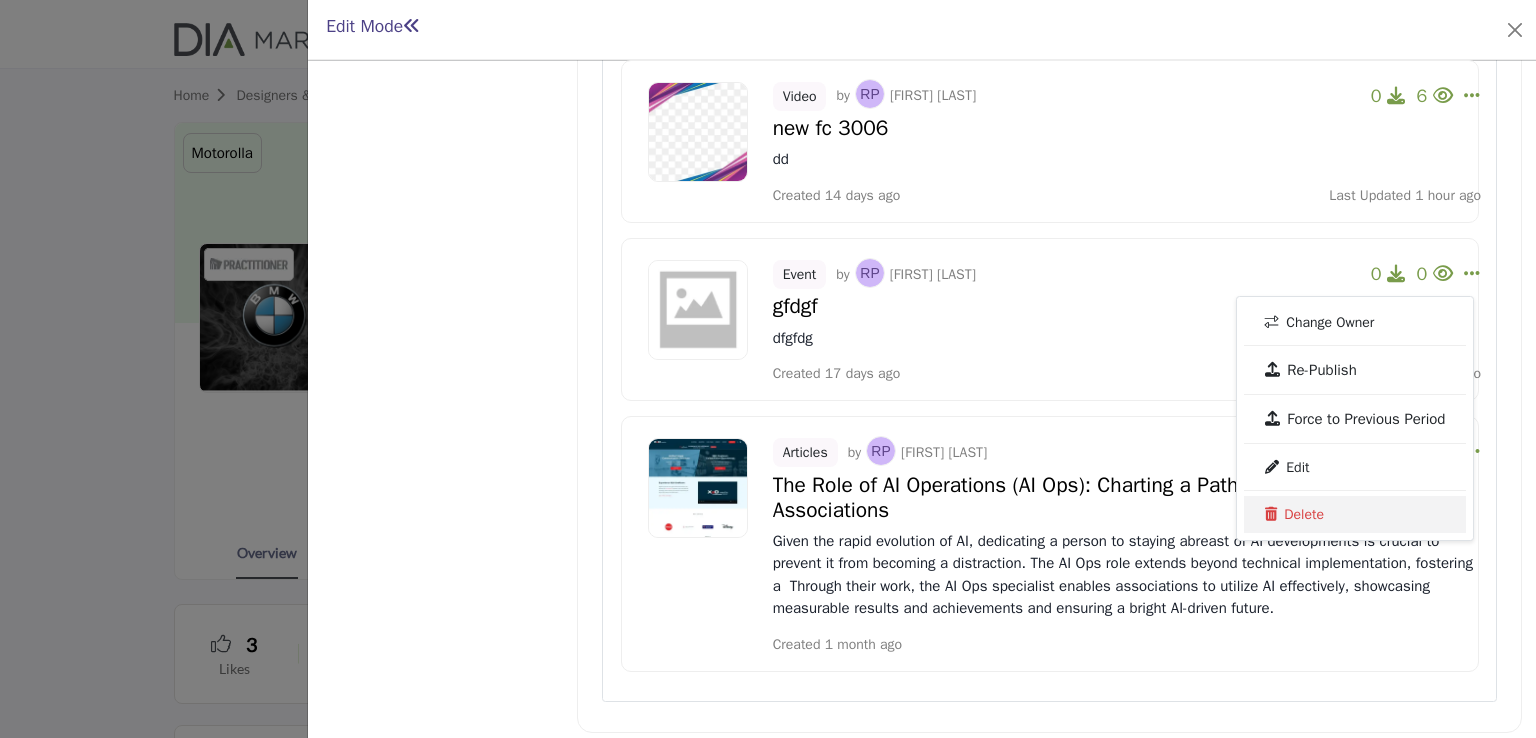 click on "Delete" at bounding box center [1355, 514] 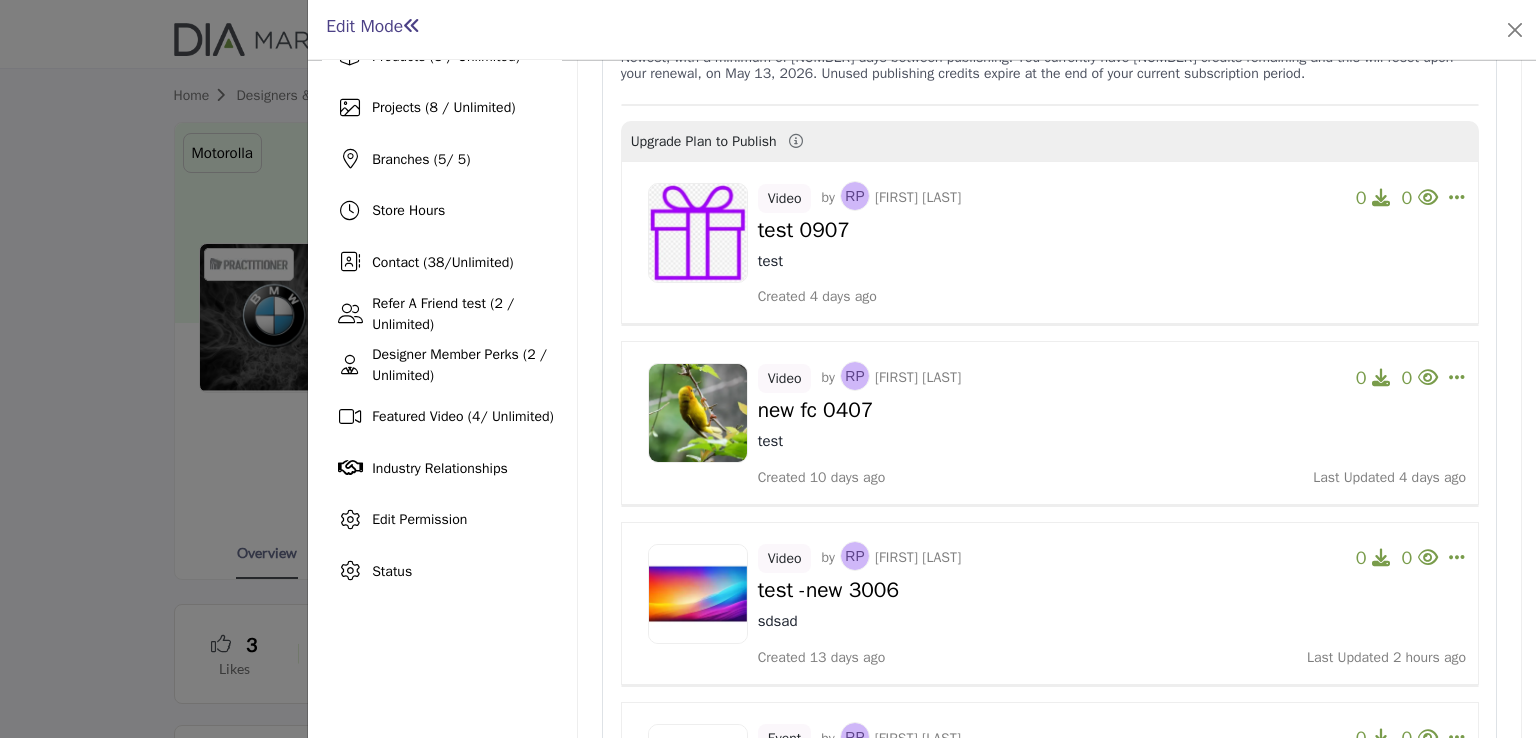 scroll, scrollTop: 386, scrollLeft: 0, axis: vertical 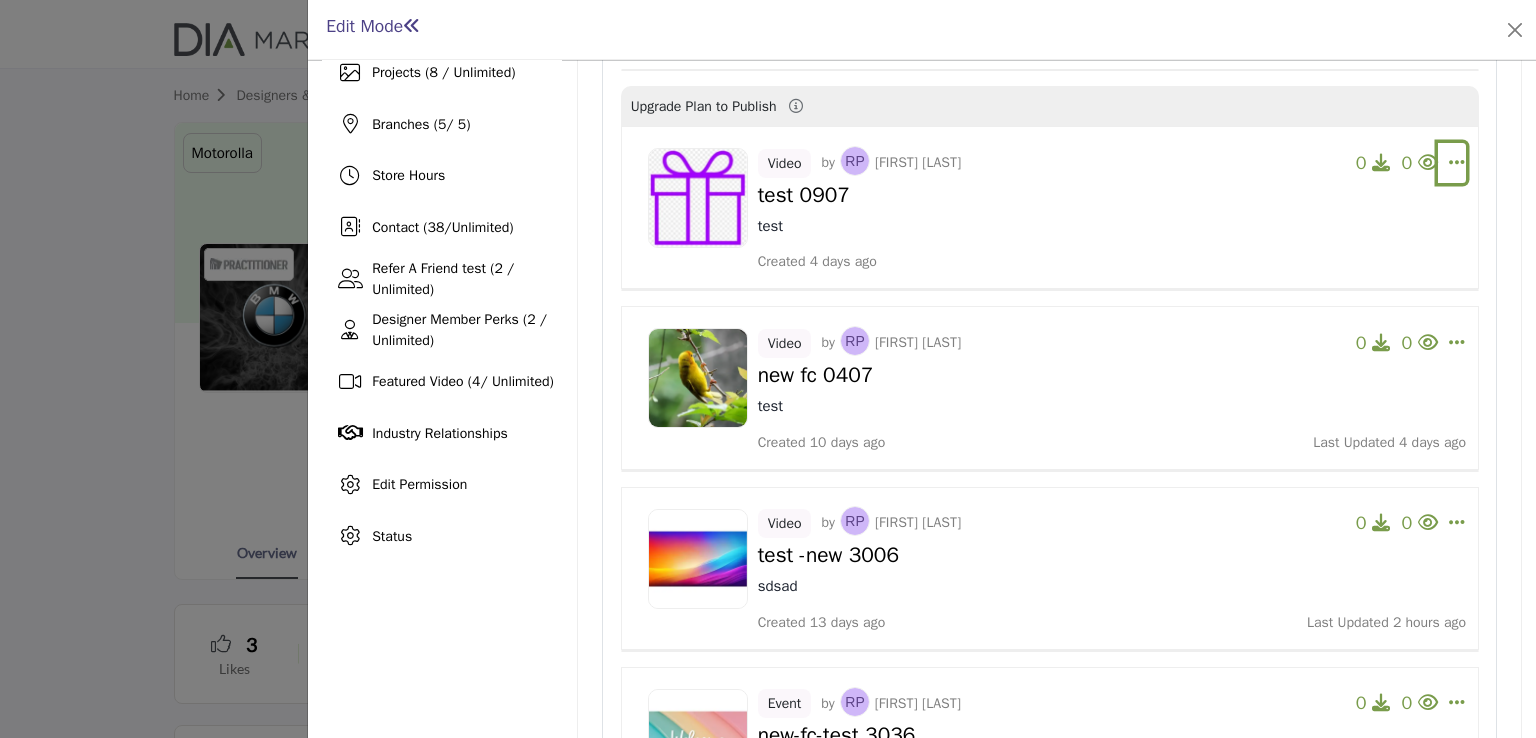 click at bounding box center [1457, 162] 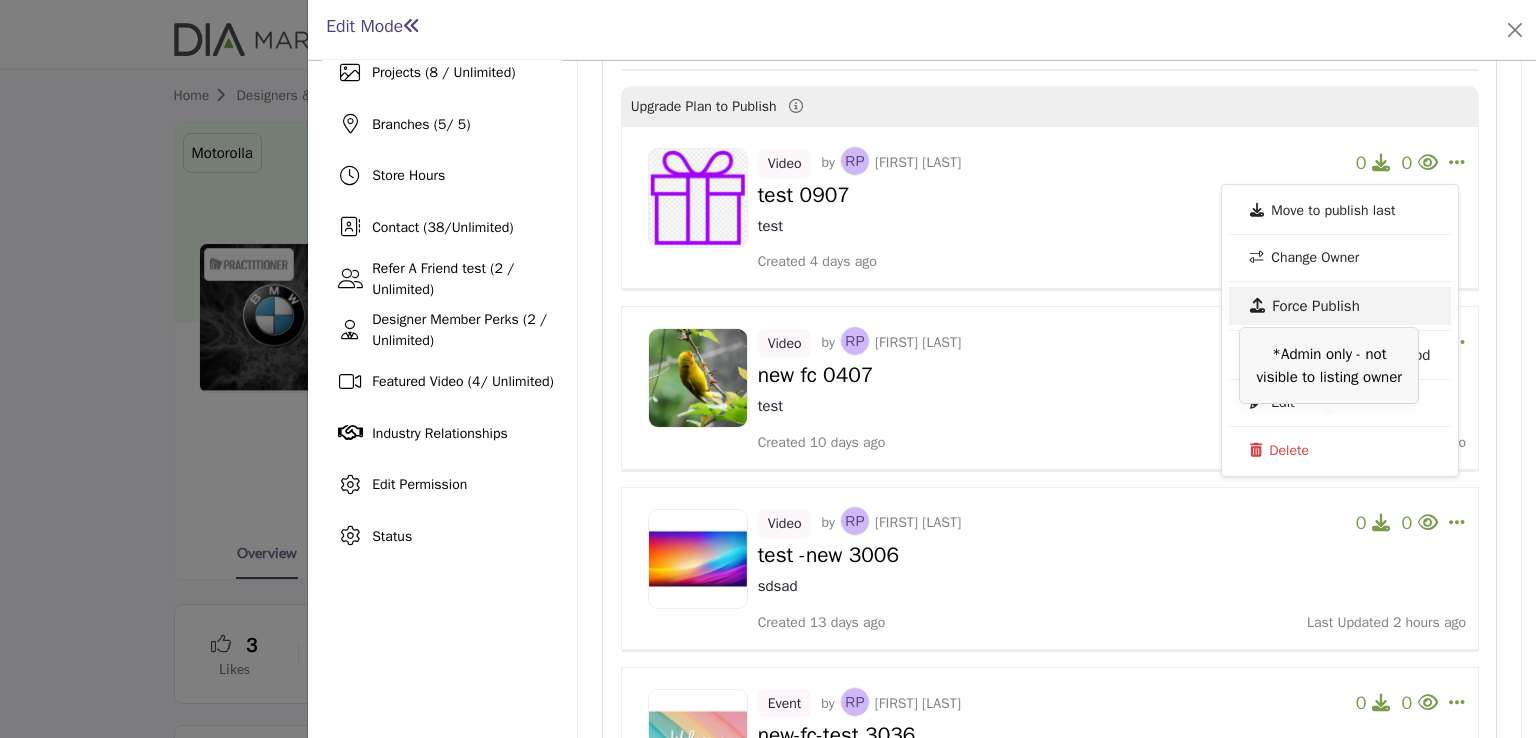 click on "Force Publish" at bounding box center (1340, 306) 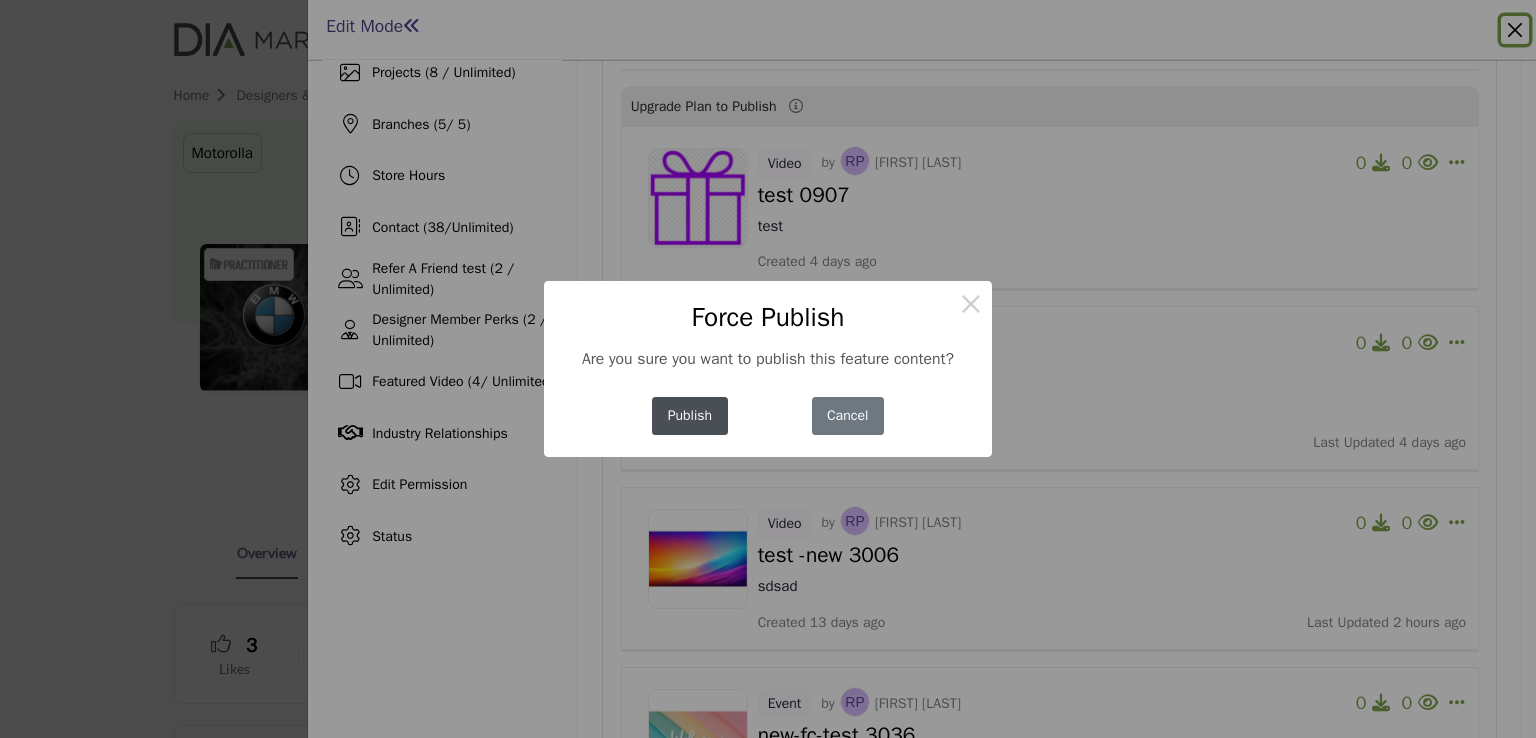 click on "Publish" at bounding box center (689, 416) 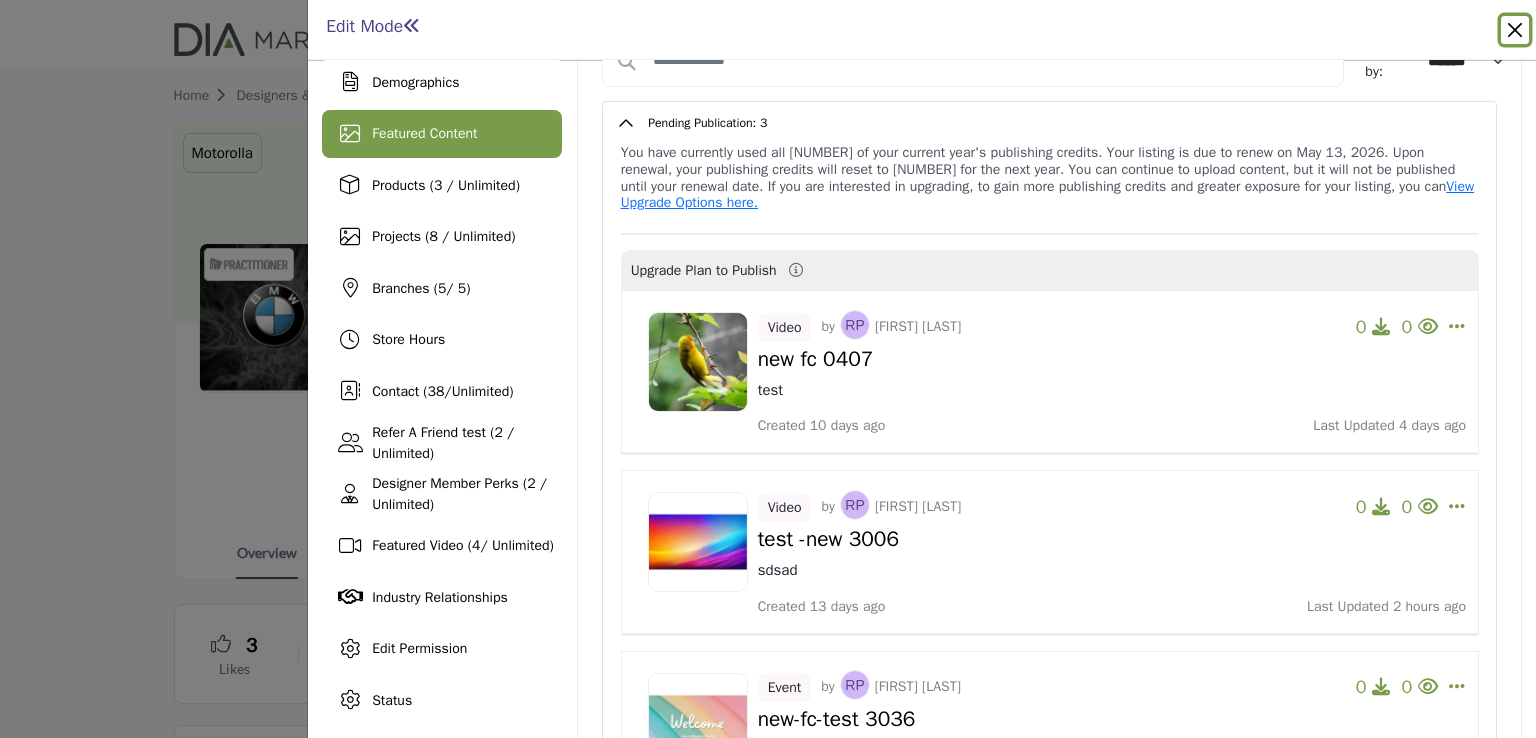 scroll, scrollTop: 386, scrollLeft: 0, axis: vertical 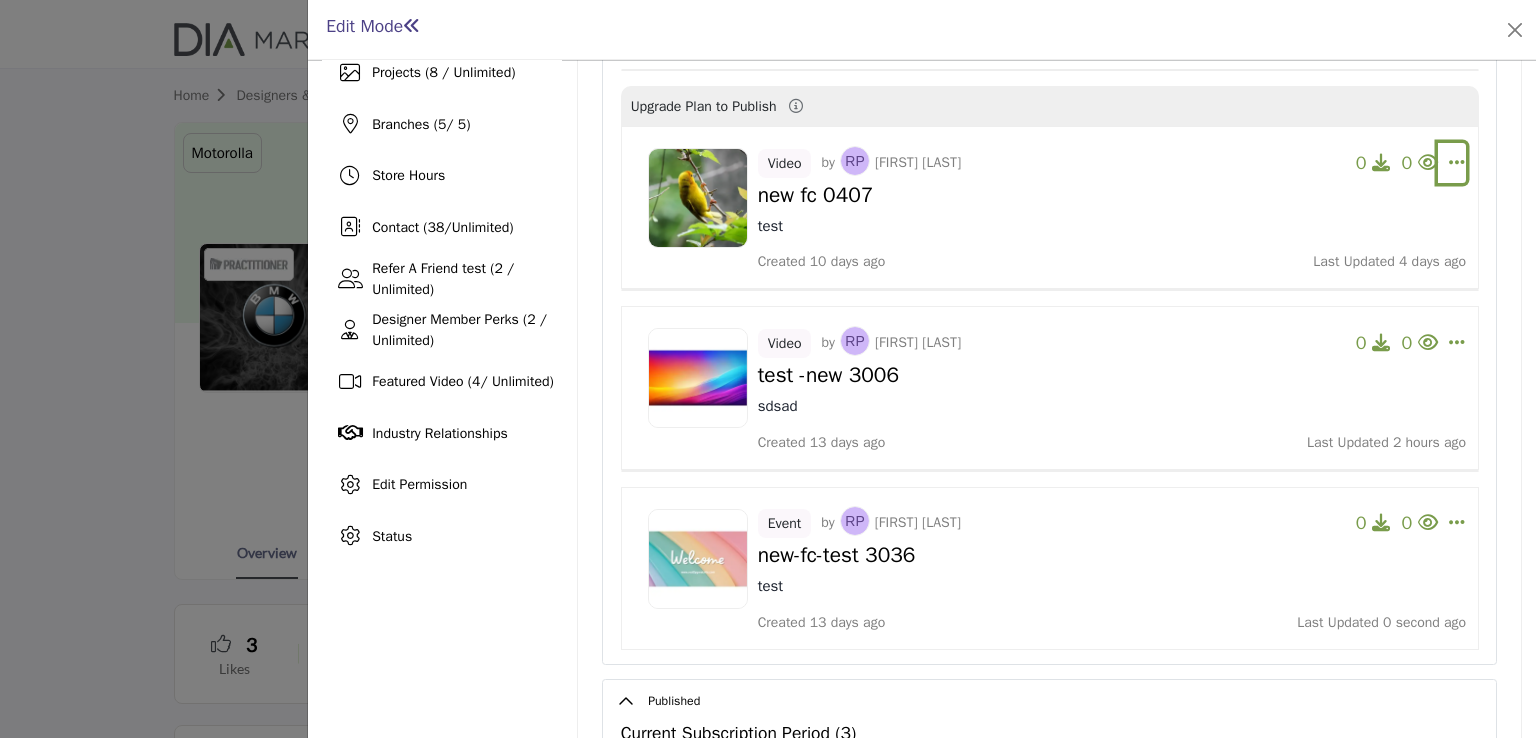 click at bounding box center (1457, 162) 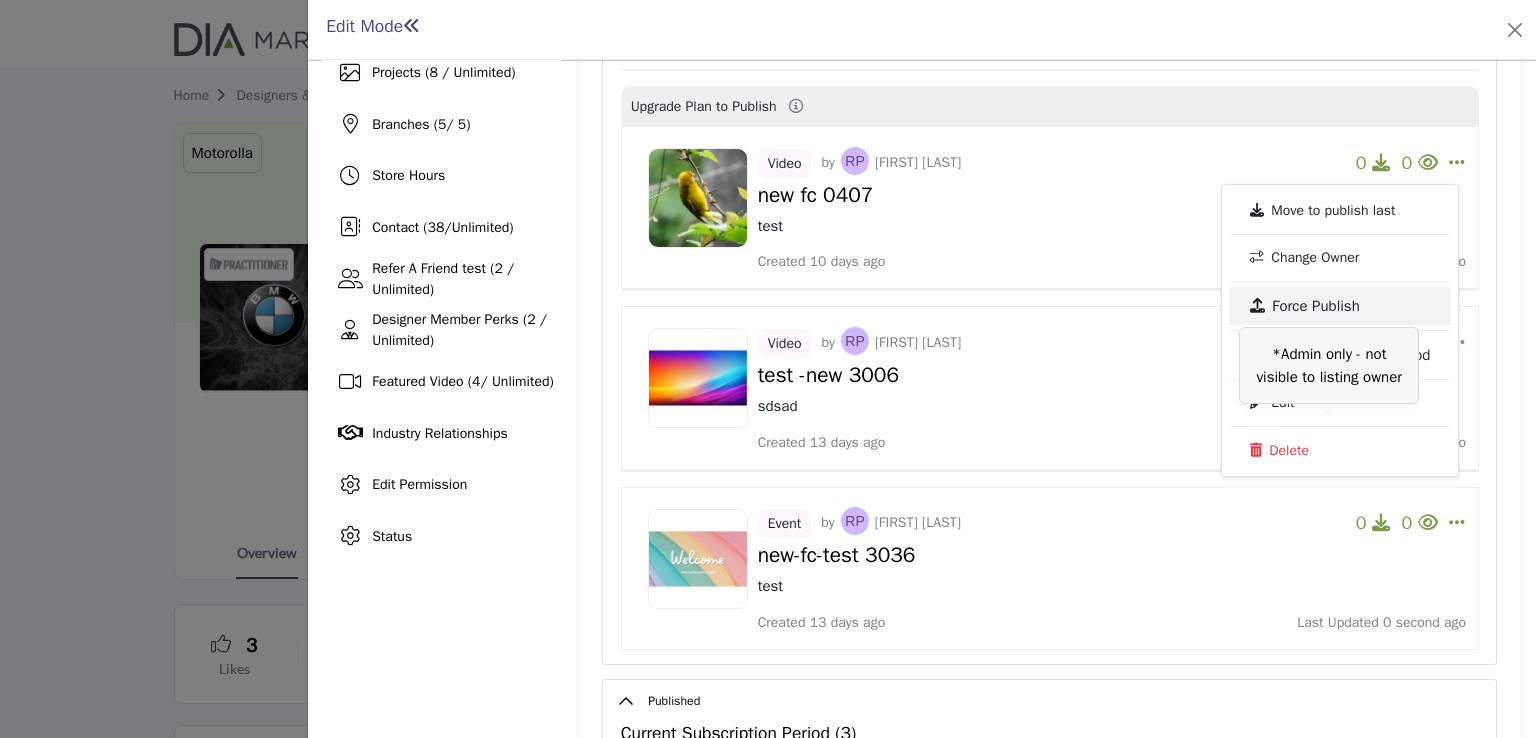 click on "Force Publish" at bounding box center (1340, 306) 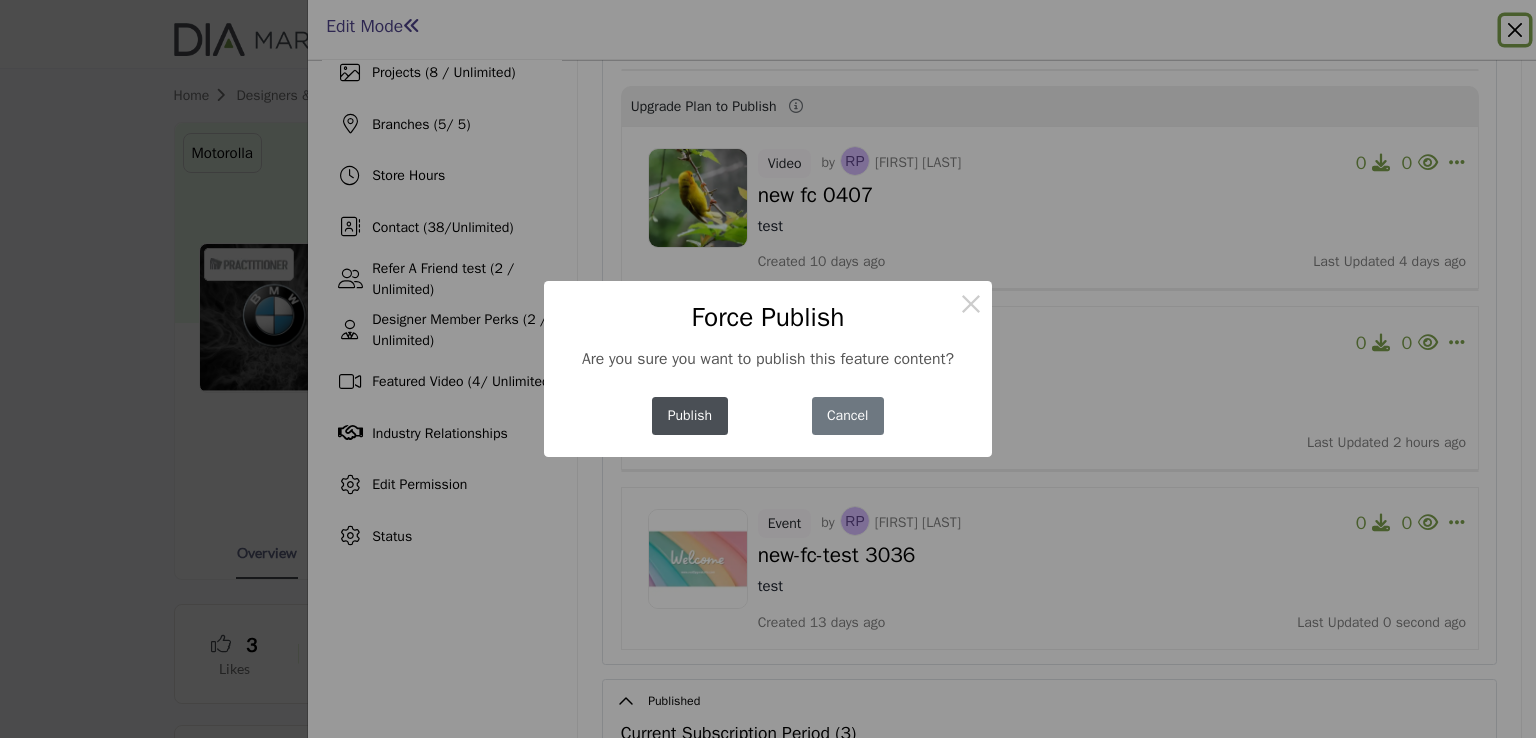 click on "Publish" at bounding box center (689, 416) 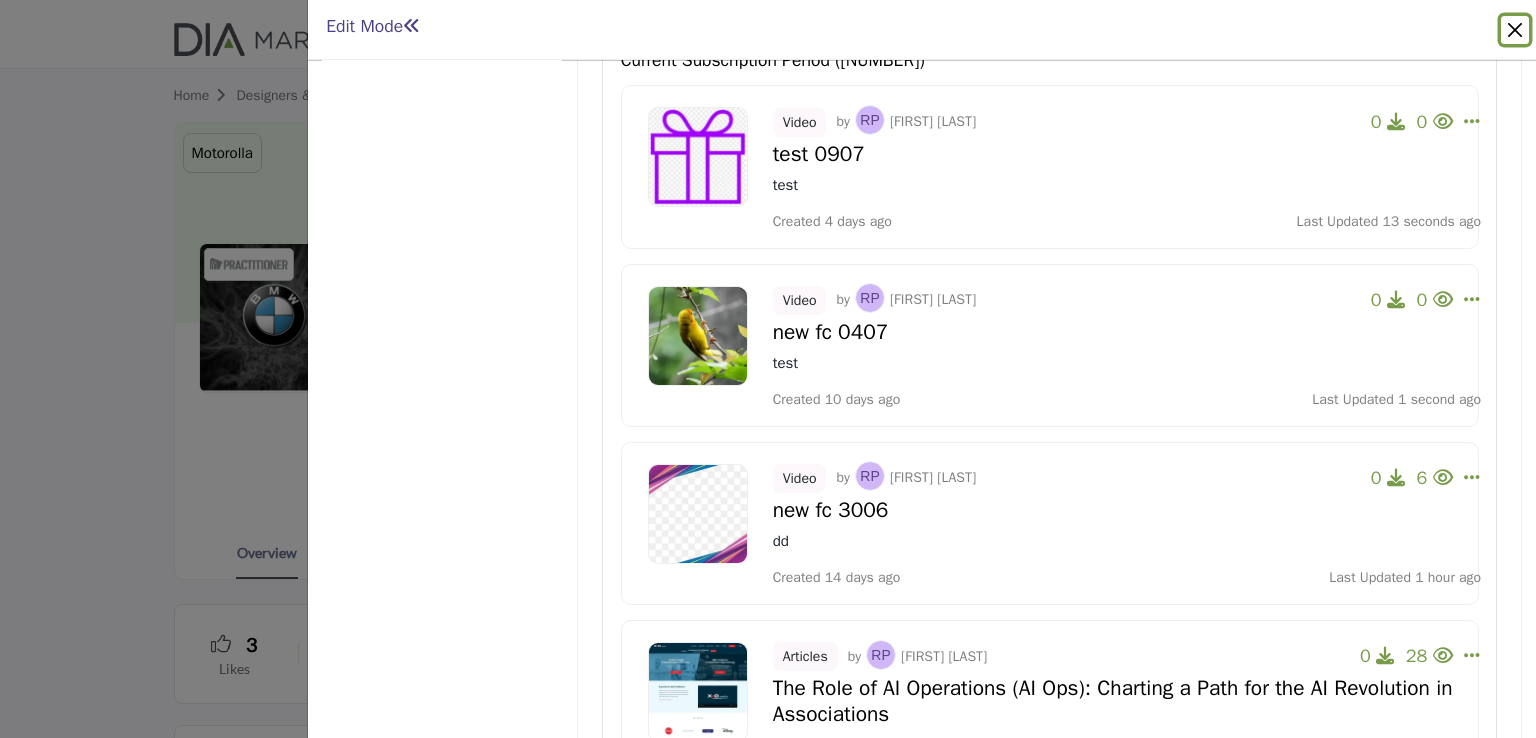 scroll, scrollTop: 686, scrollLeft: 0, axis: vertical 